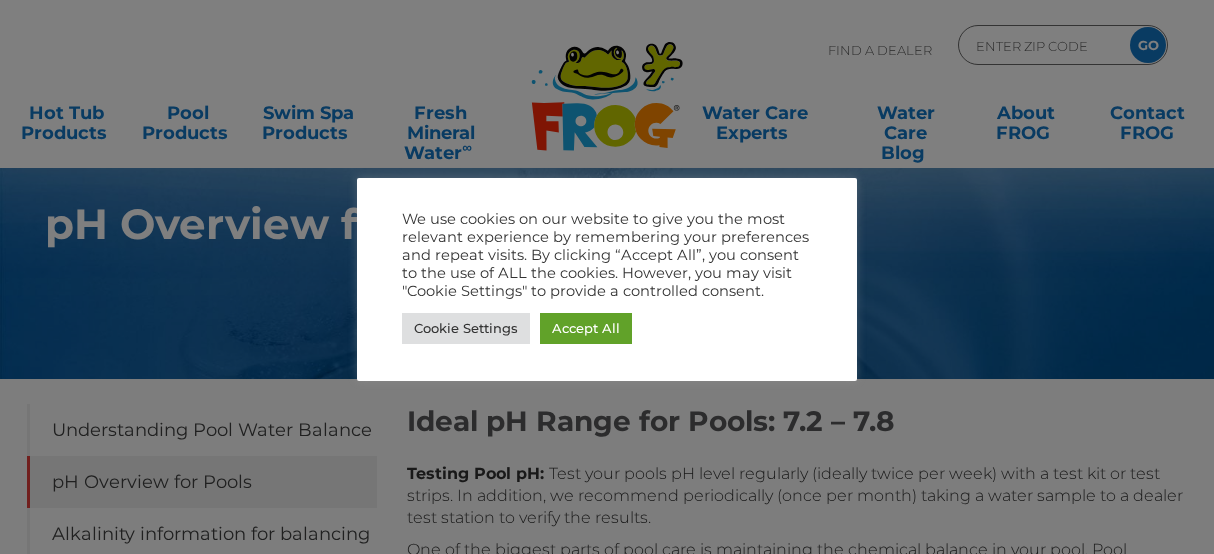 scroll, scrollTop: 0, scrollLeft: 0, axis: both 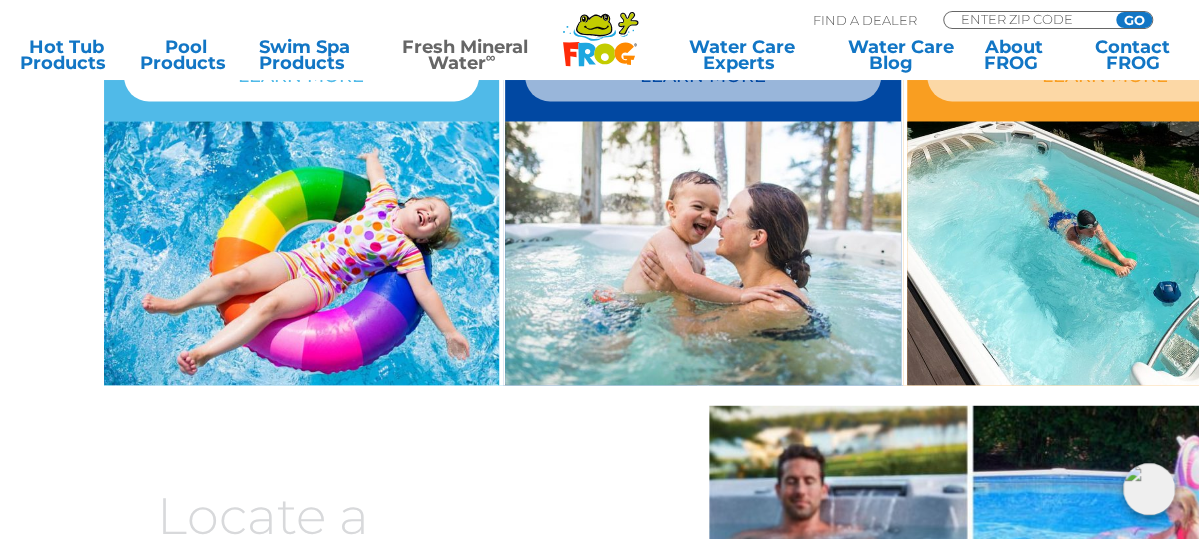 click on "LEARN MORE" at bounding box center (302, 76) 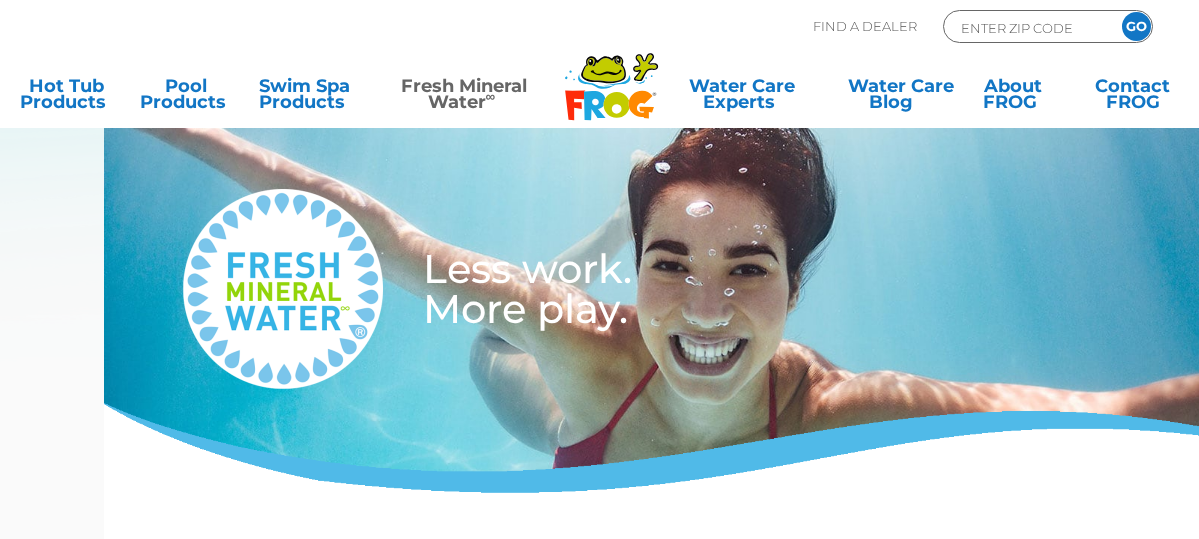 scroll, scrollTop: 0, scrollLeft: 0, axis: both 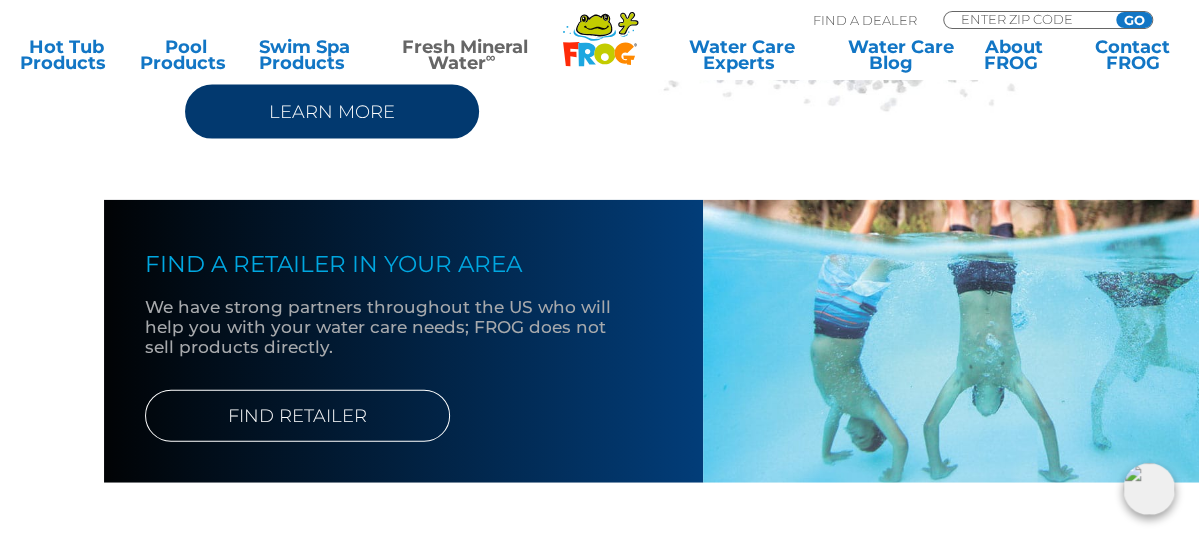 click on "LEARN MORE" at bounding box center (332, 112) 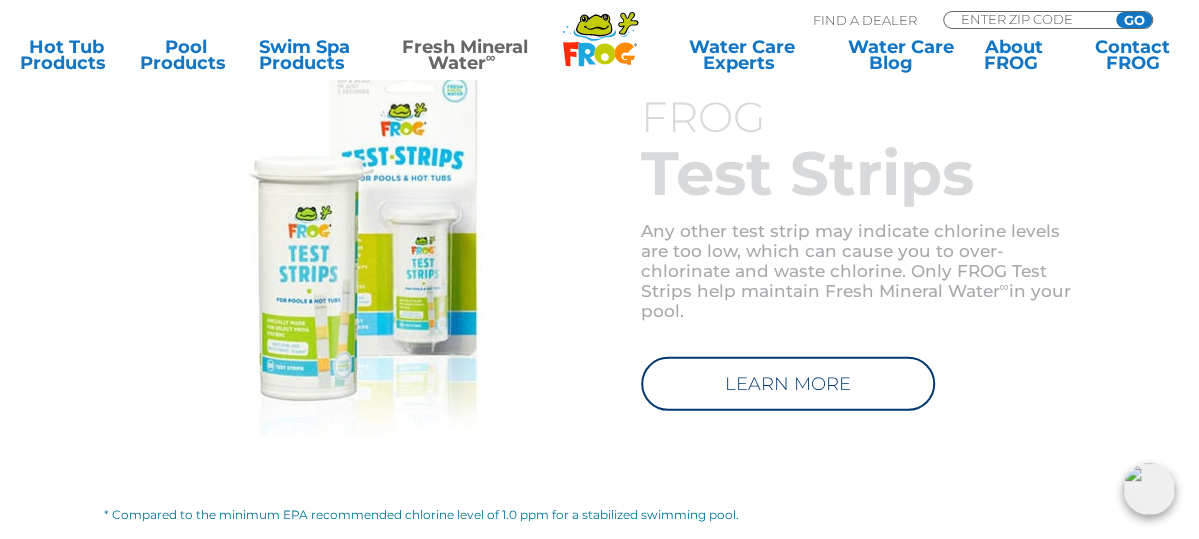 scroll, scrollTop: 2243, scrollLeft: 0, axis: vertical 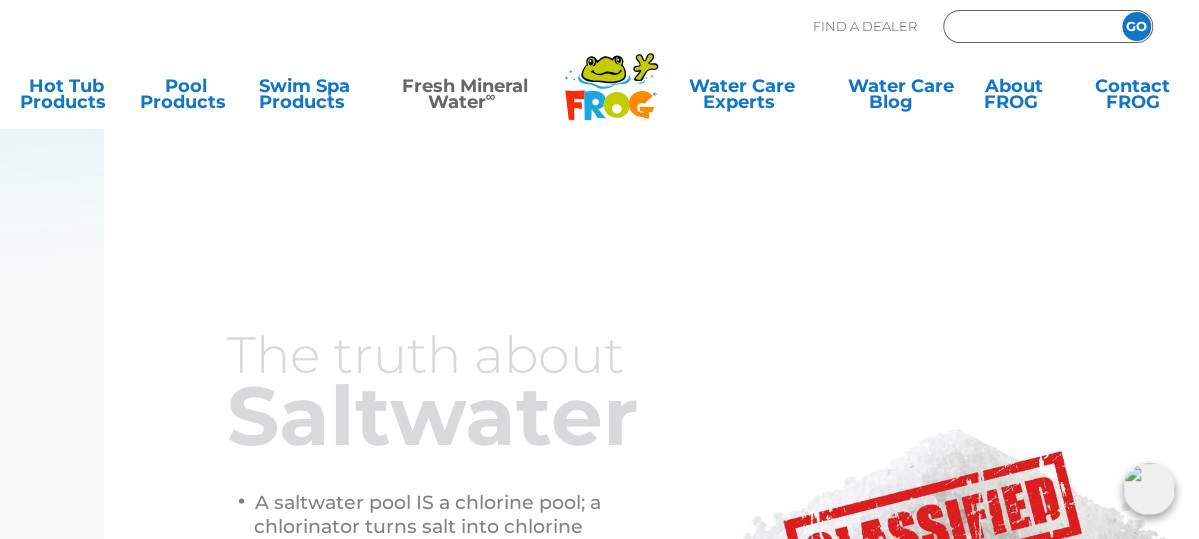 click at bounding box center [1026, 27] 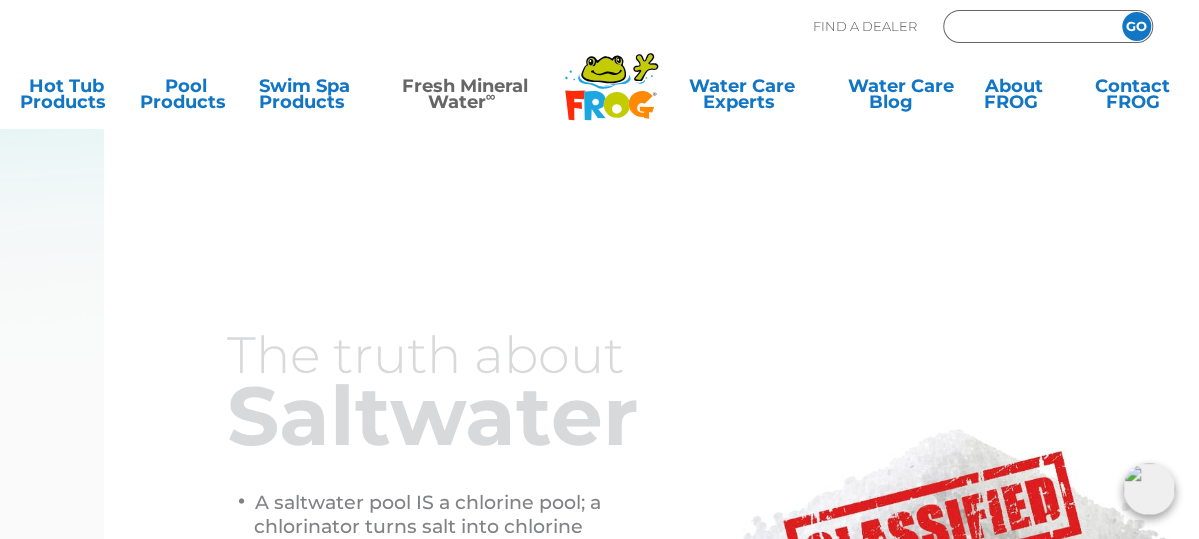 type on "98055" 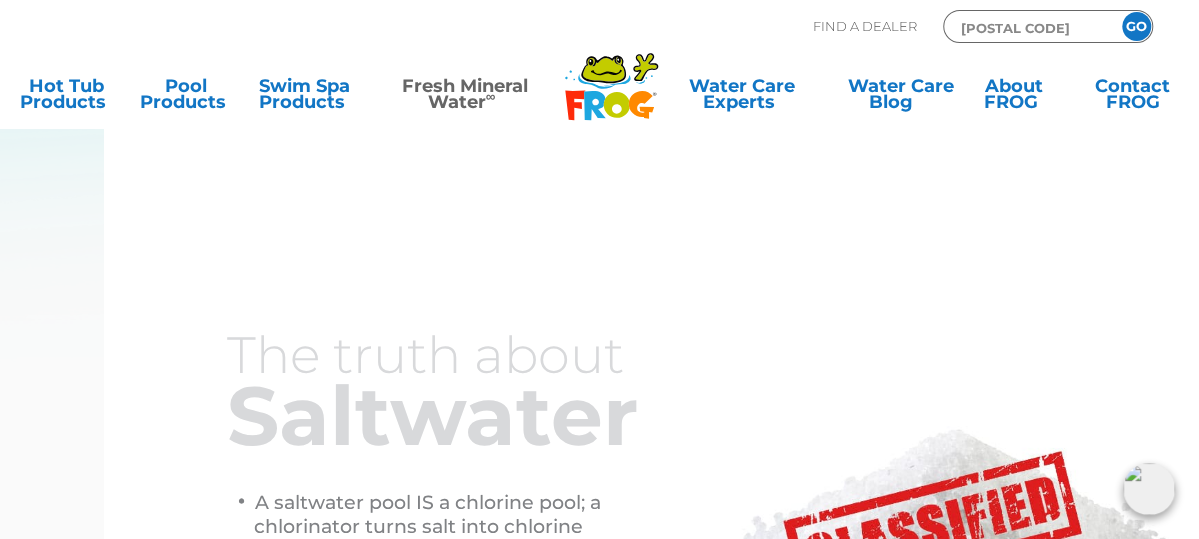 click on "GO" at bounding box center (1136, 26) 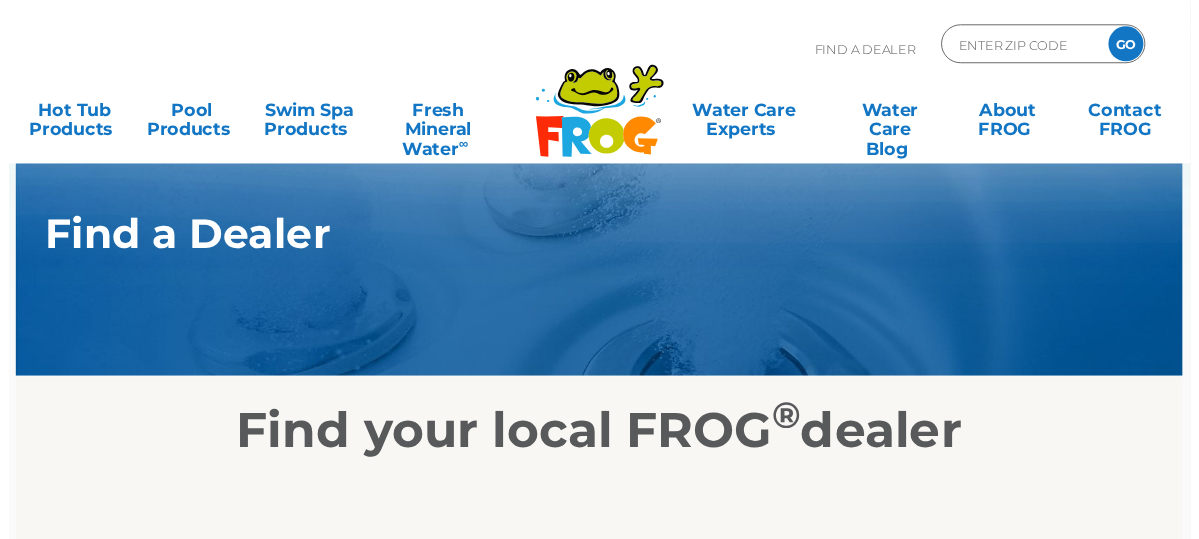 scroll, scrollTop: 0, scrollLeft: 0, axis: both 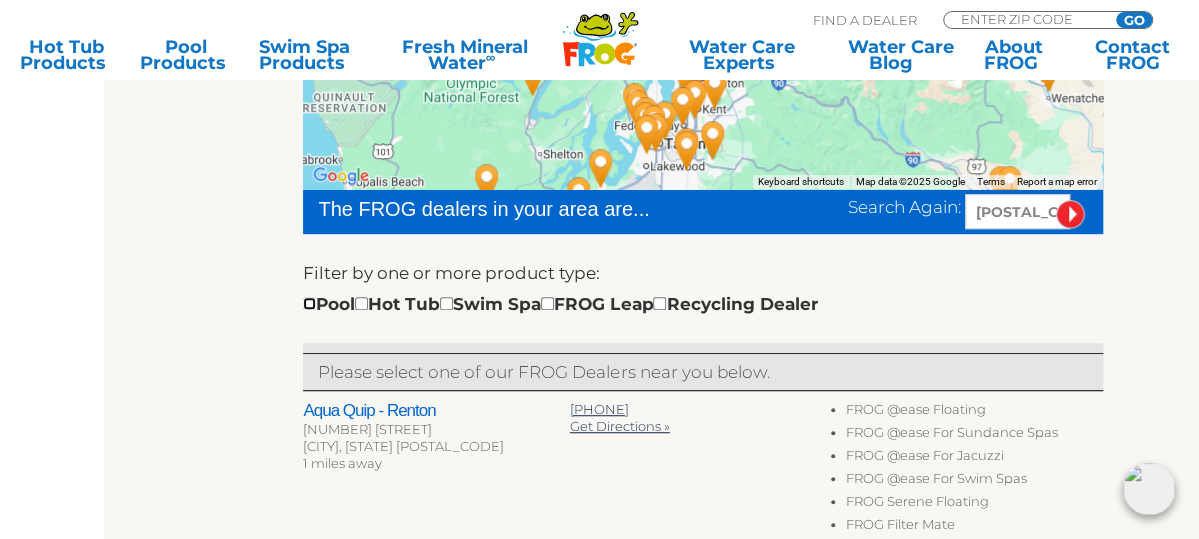 click at bounding box center [309, 303] 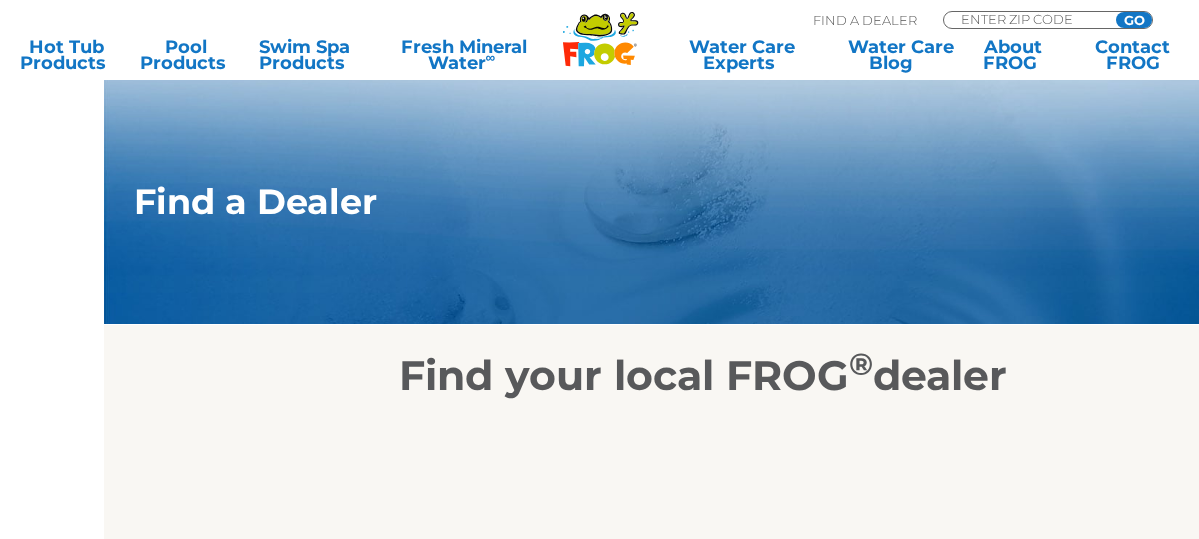 scroll, scrollTop: 710, scrollLeft: 0, axis: vertical 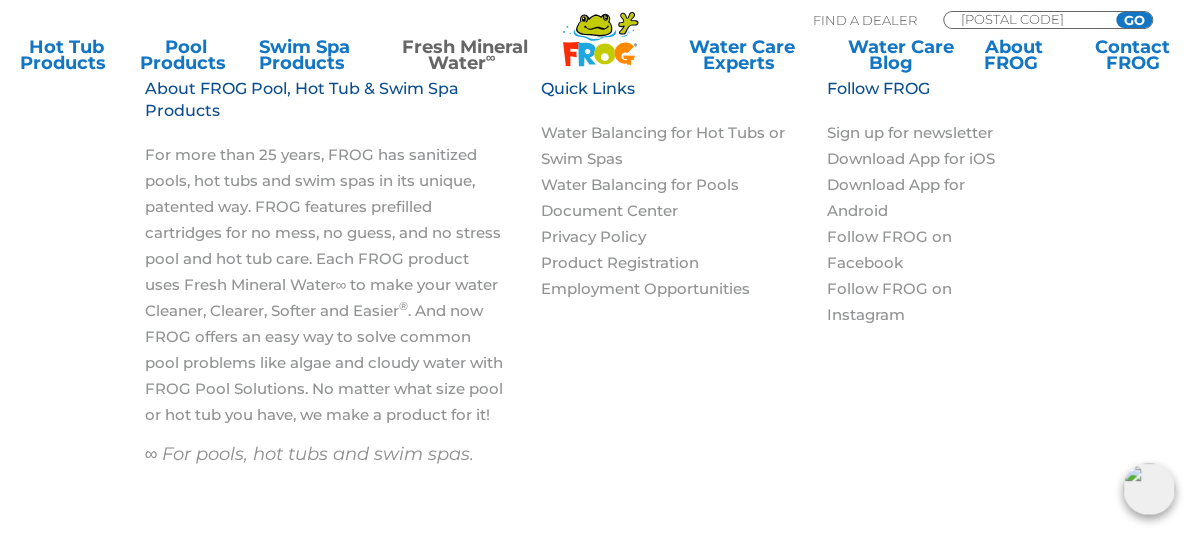 click on "SEE HOW IT WORKS" at bounding box center [703, -467] 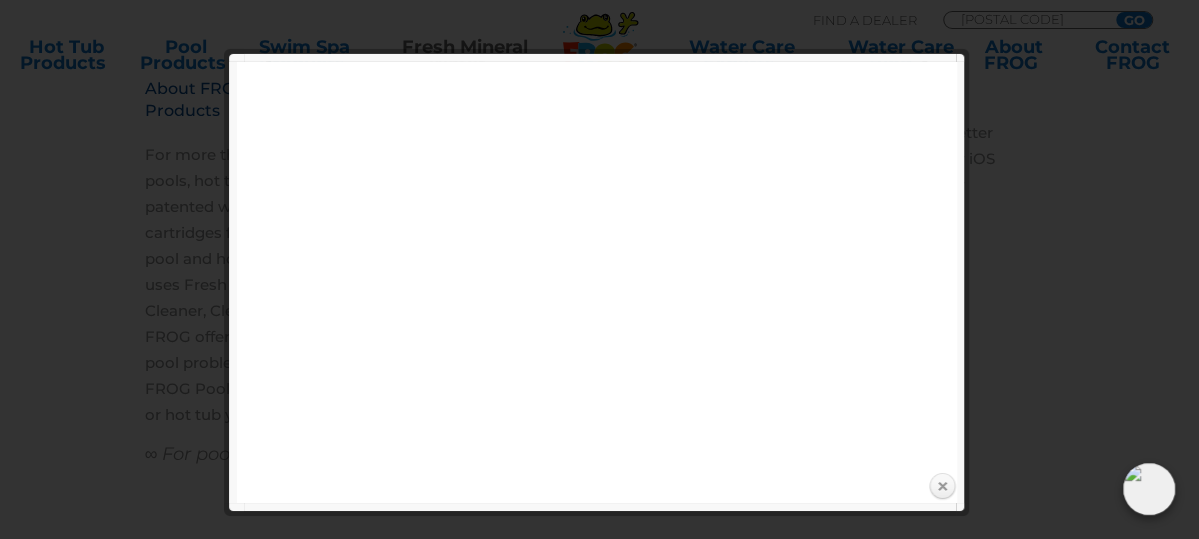 click on "Close" at bounding box center [942, 487] 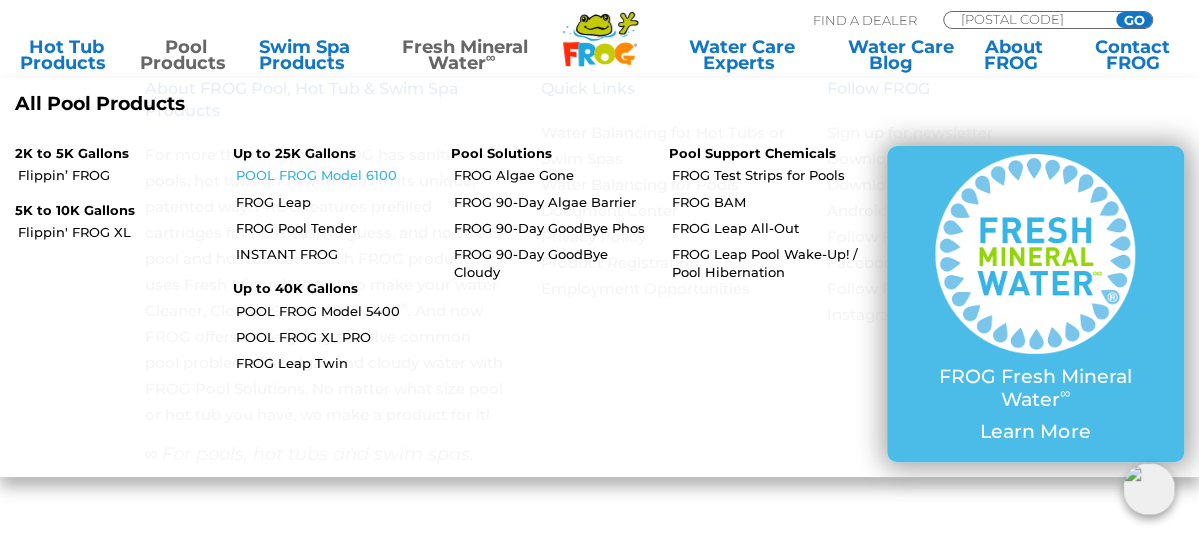 click on "POOL FROG Model 6100" at bounding box center [336, 175] 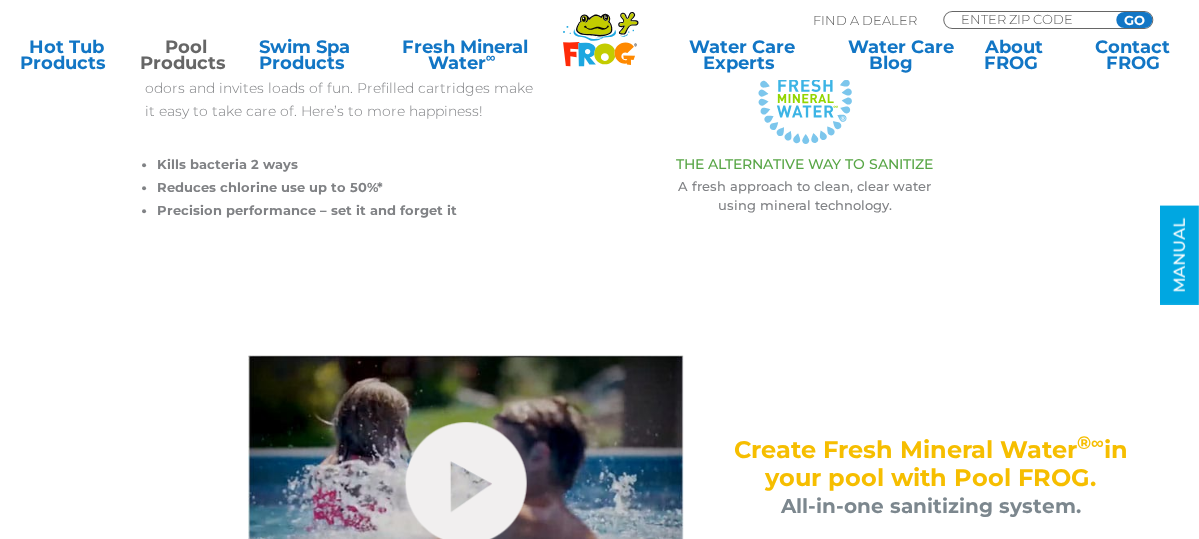 scroll, scrollTop: 0, scrollLeft: 0, axis: both 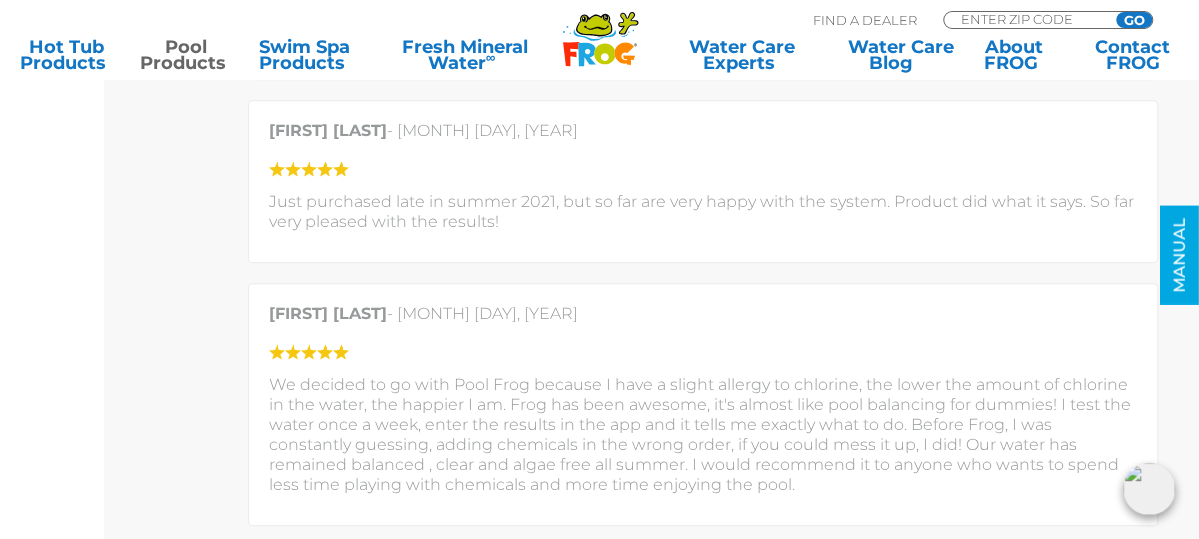 click on "1 star" at bounding box center [278, -359] 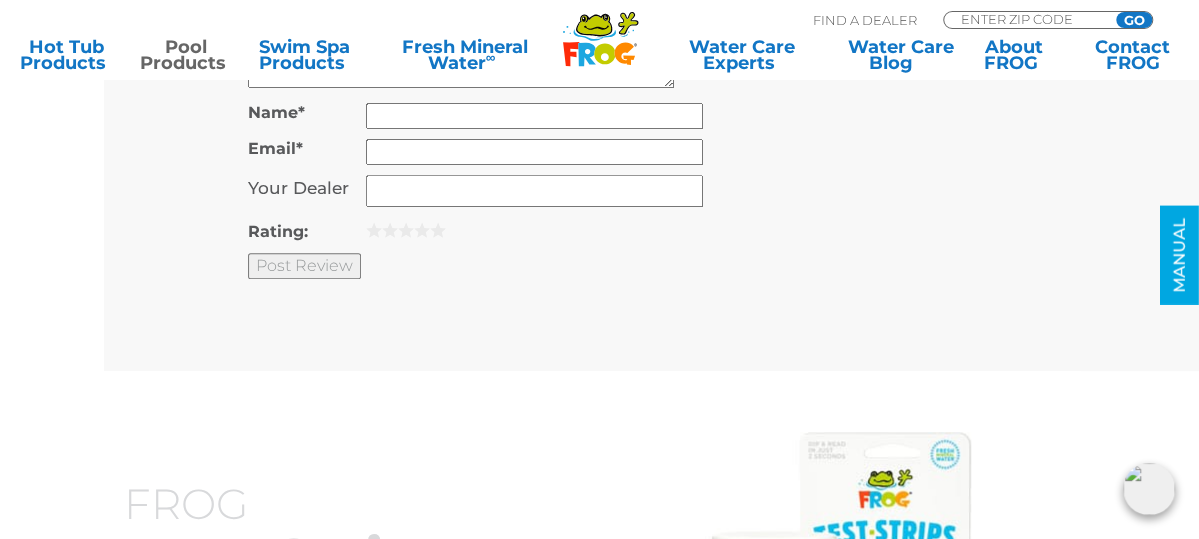 scroll, scrollTop: 4241, scrollLeft: 0, axis: vertical 